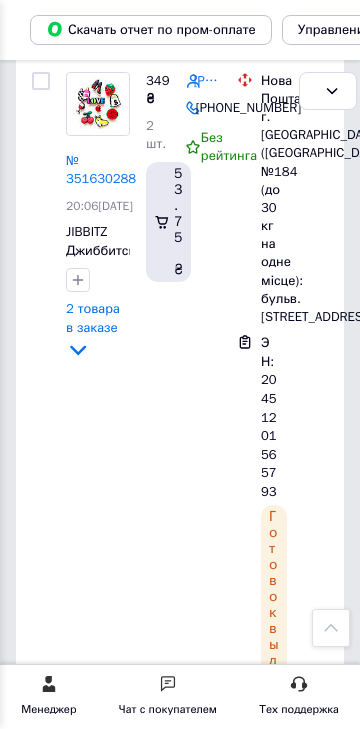 scroll, scrollTop: 0, scrollLeft: 0, axis: both 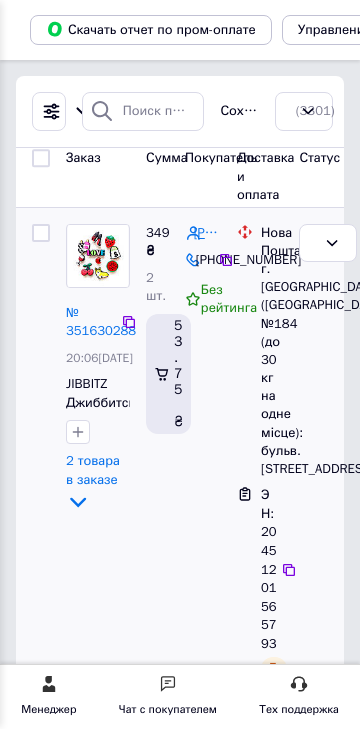 click on "[PERSON_NAME]" at bounding box center [207, 233] 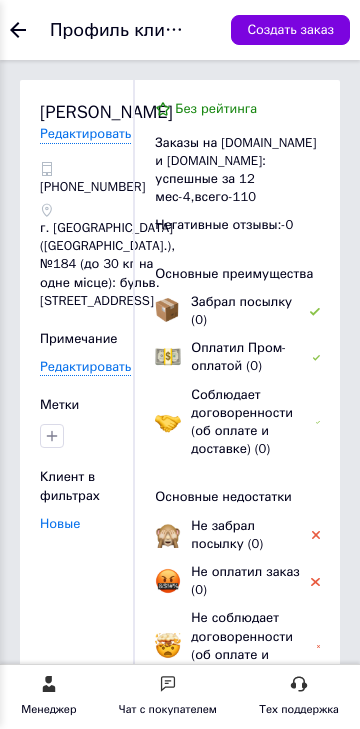 click on "Заказы и сообщения" at bounding box center [-119, 144] 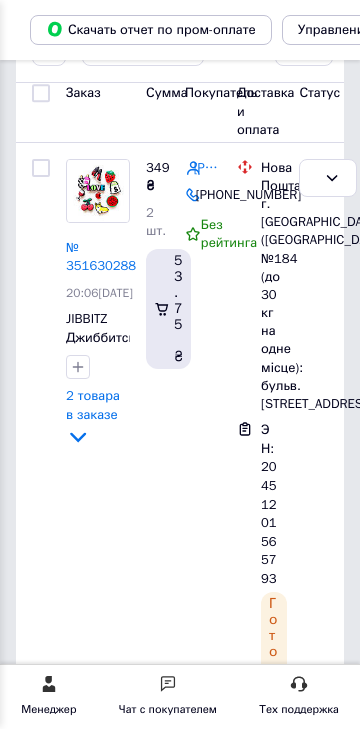 scroll, scrollTop: 100, scrollLeft: 0, axis: vertical 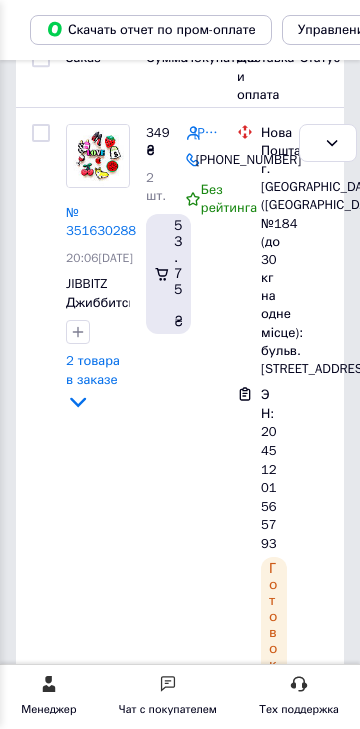 click on "№ 351372431" at bounding box center [101, 1560] 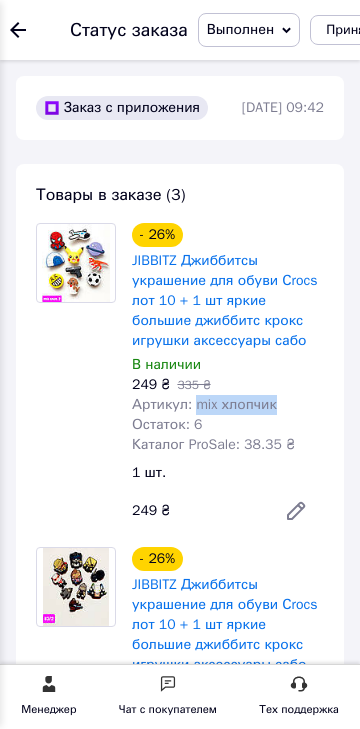 drag, startPoint x: 530, startPoint y: 371, endPoint x: 447, endPoint y: 371, distance: 83 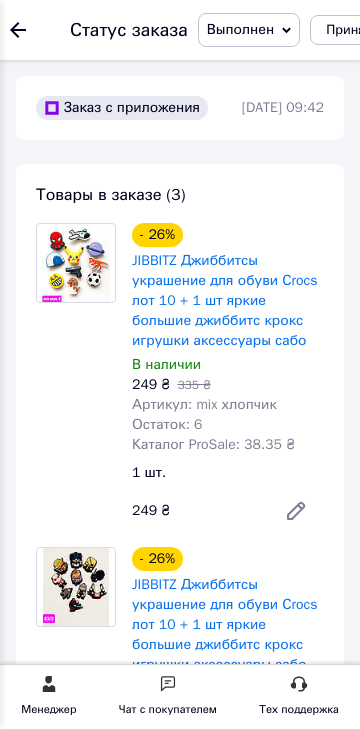 click on "Чат с покупателем" at bounding box center [180, 4403] 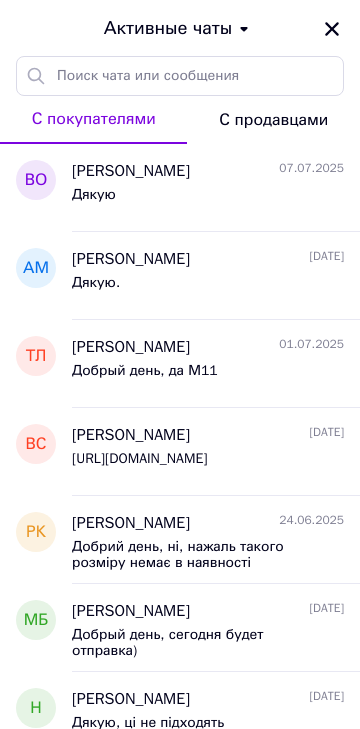 scroll, scrollTop: 300, scrollLeft: 0, axis: vertical 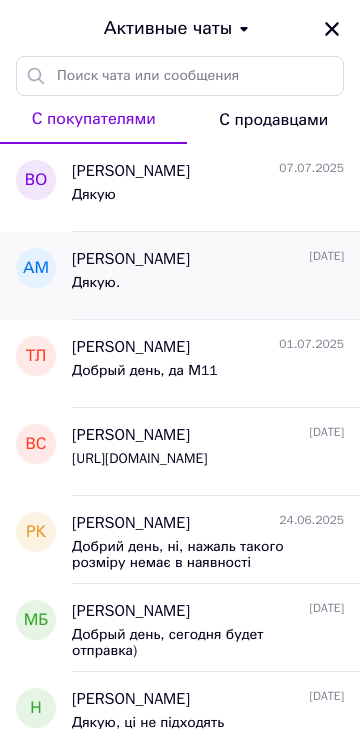 click on "Дякую." at bounding box center [208, 287] 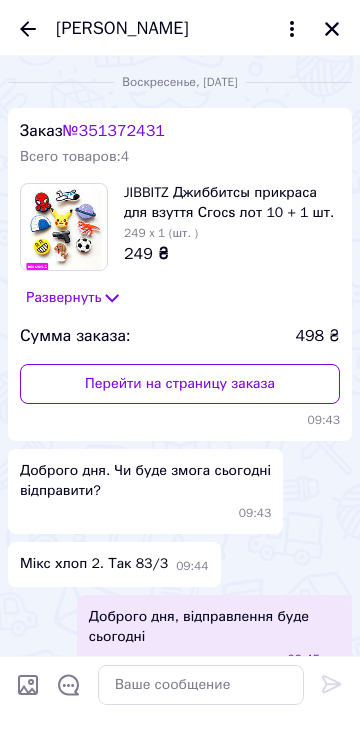 click on "Заказы и сообщения" at bounding box center (-118, 135) 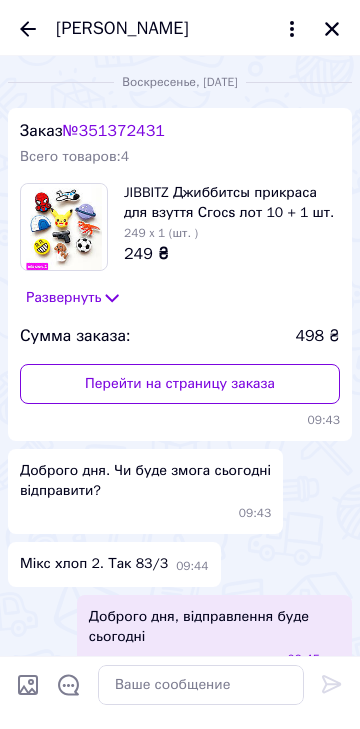 click on "Заказы и сообщения" at bounding box center (-119, 144) 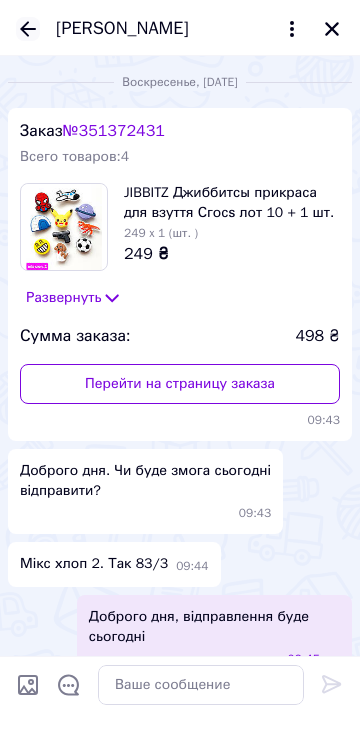 click 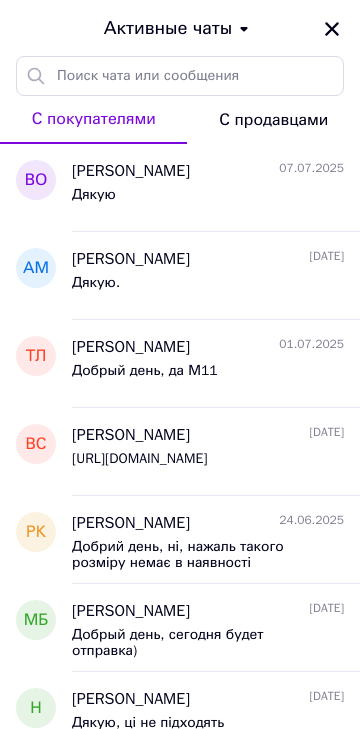 click on "Активные чаты" at bounding box center [180, 28] 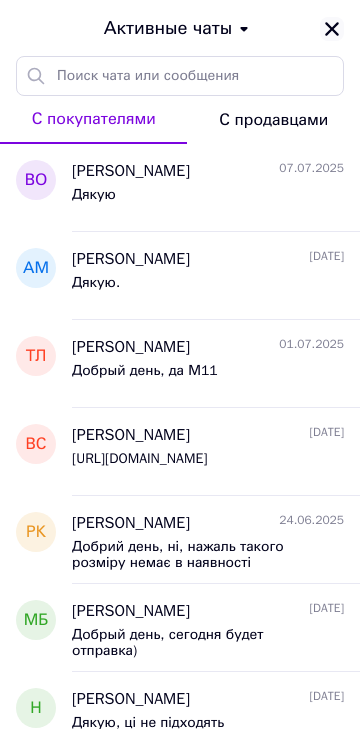 click 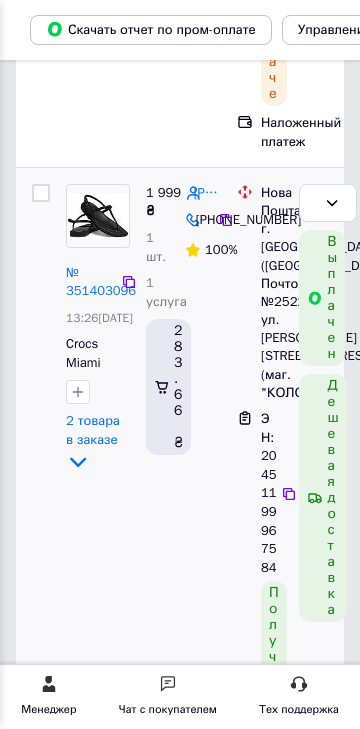 scroll, scrollTop: 800, scrollLeft: 0, axis: vertical 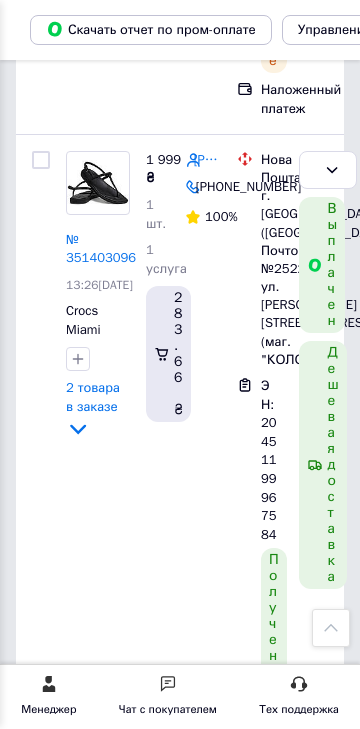 click on "Панель управления" at bounding box center [-121, 509] 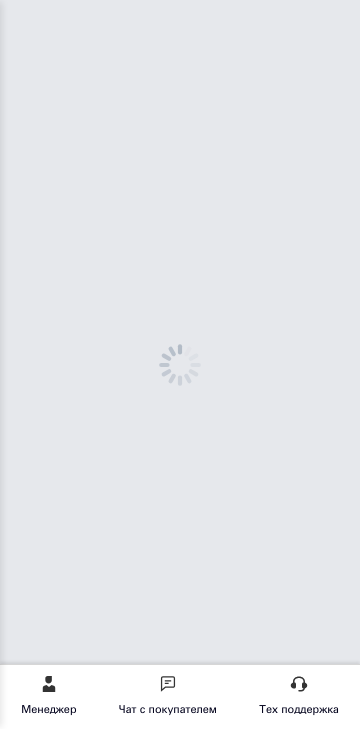scroll, scrollTop: 0, scrollLeft: 0, axis: both 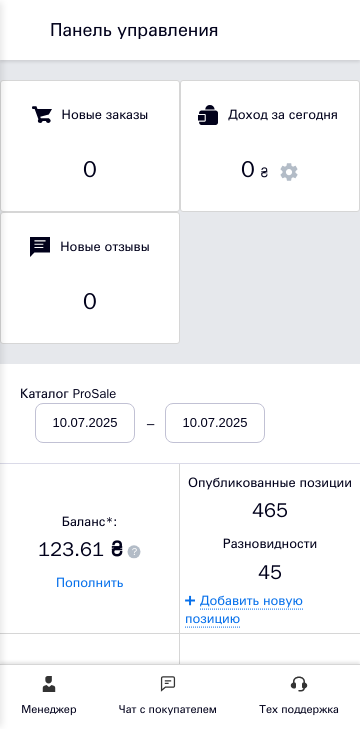 click on "Аналитика" at bounding box center [-117, 513] 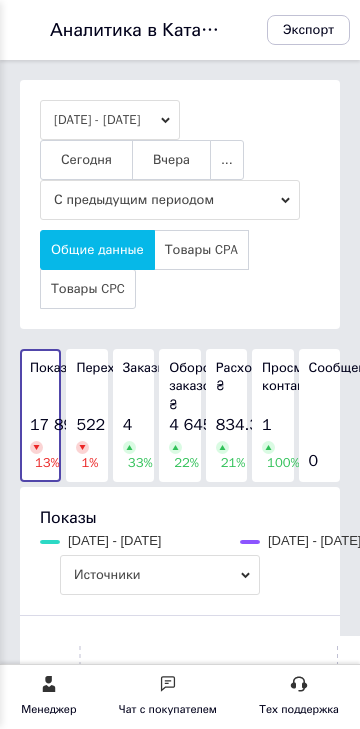 click on "Каталог ProSale" at bounding box center (-119, 411) 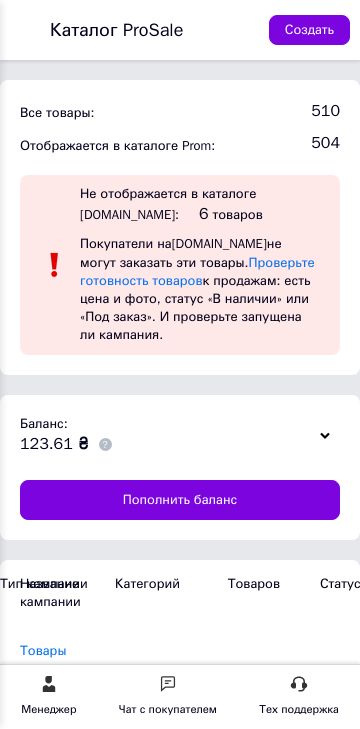 click on "Заказы и сообщения" at bounding box center [-119, 144] 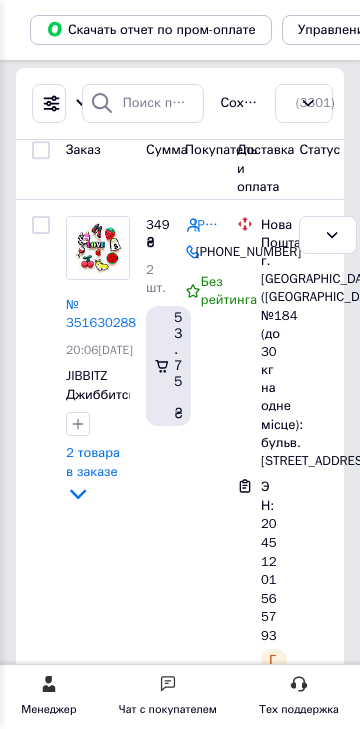 scroll, scrollTop: 0, scrollLeft: 0, axis: both 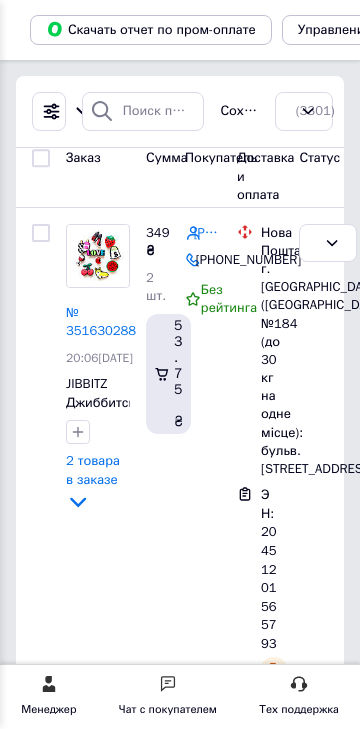 click on "Заказы" at bounding box center [-160, 169] 